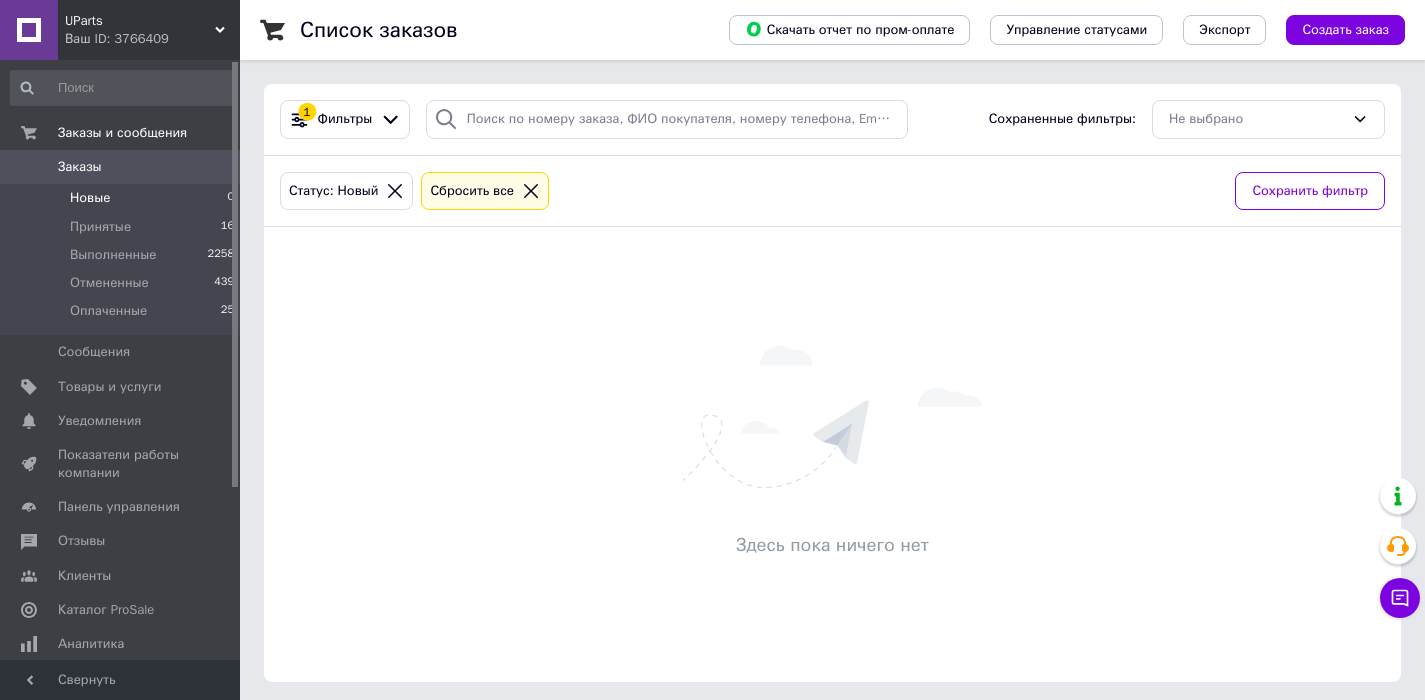 scroll, scrollTop: 6, scrollLeft: 0, axis: vertical 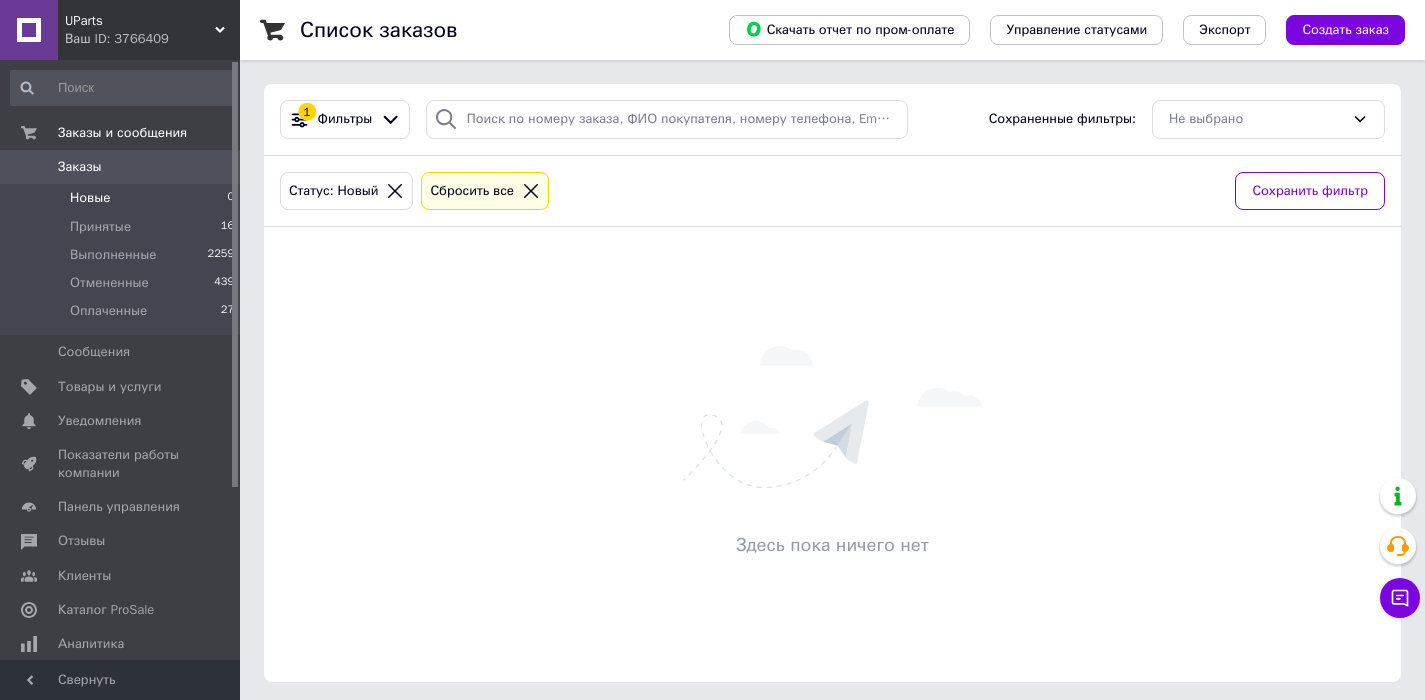 click on "Сбросить все" at bounding box center [472, 191] 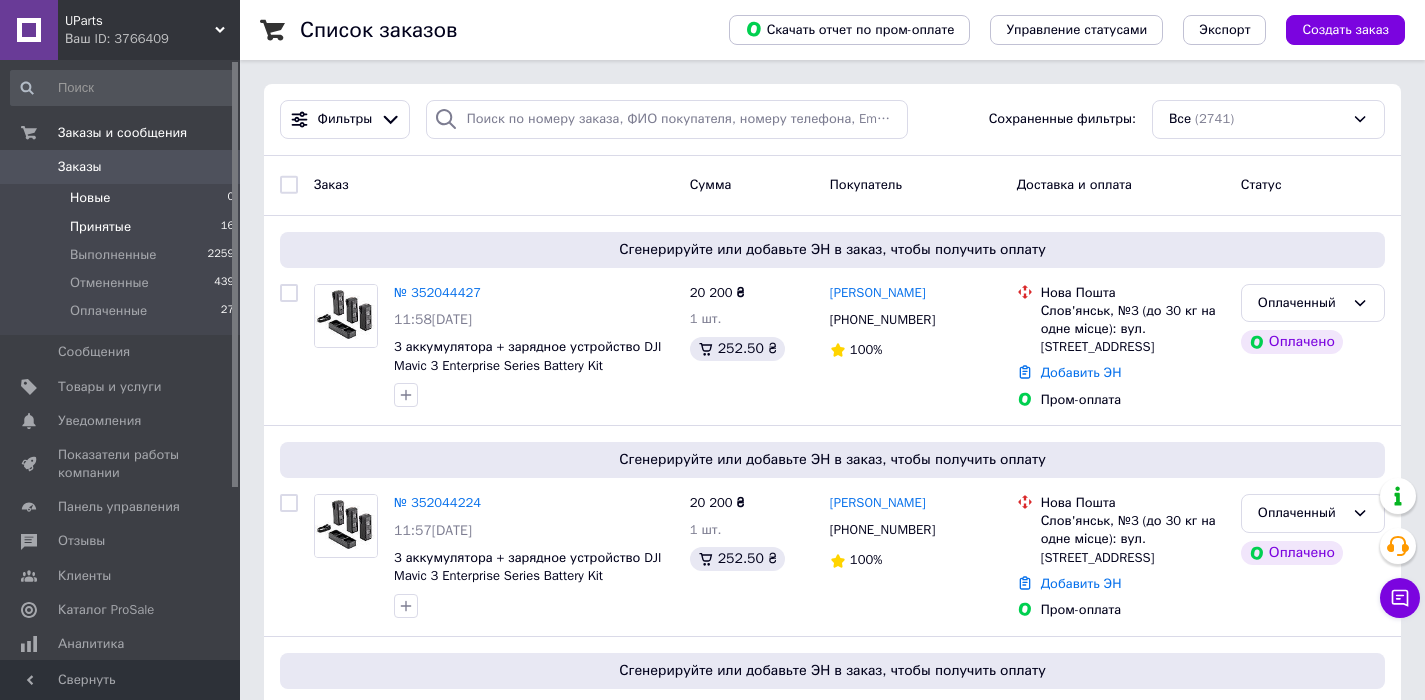 click on "Принятые" at bounding box center [100, 227] 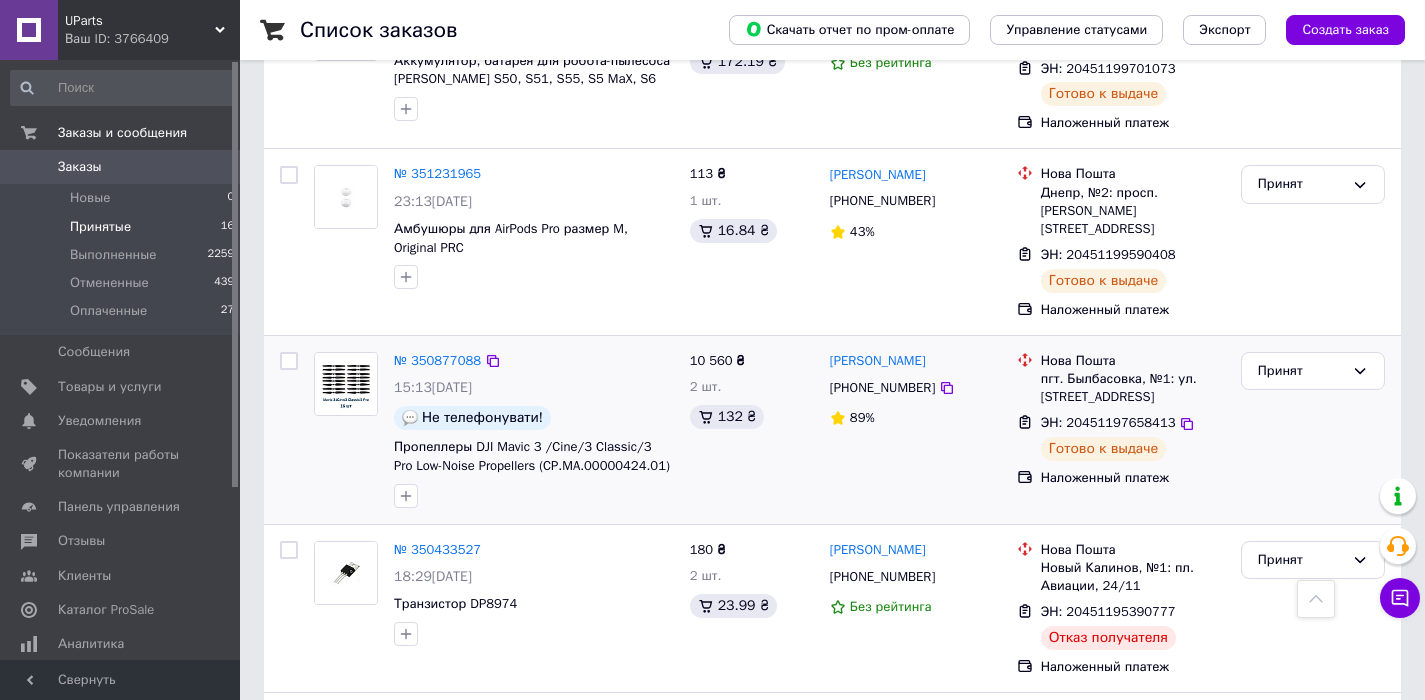 scroll, scrollTop: 1338, scrollLeft: 0, axis: vertical 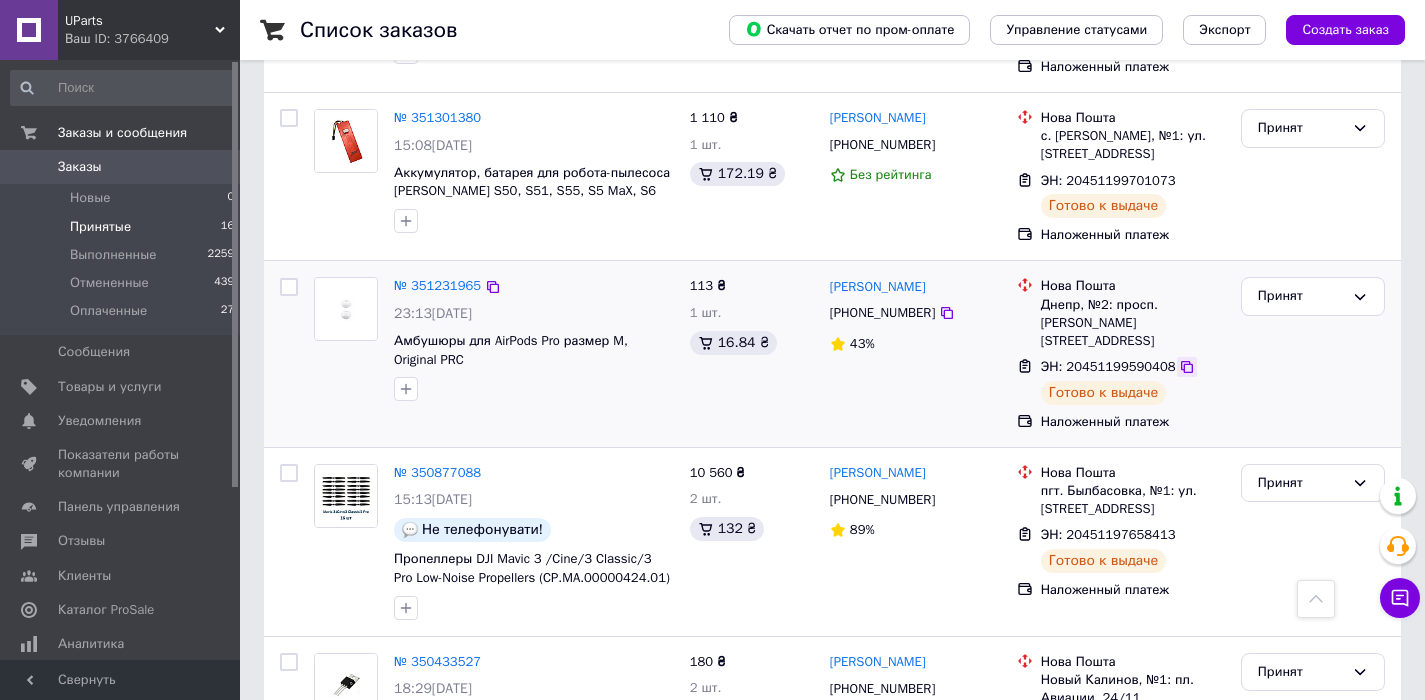 click 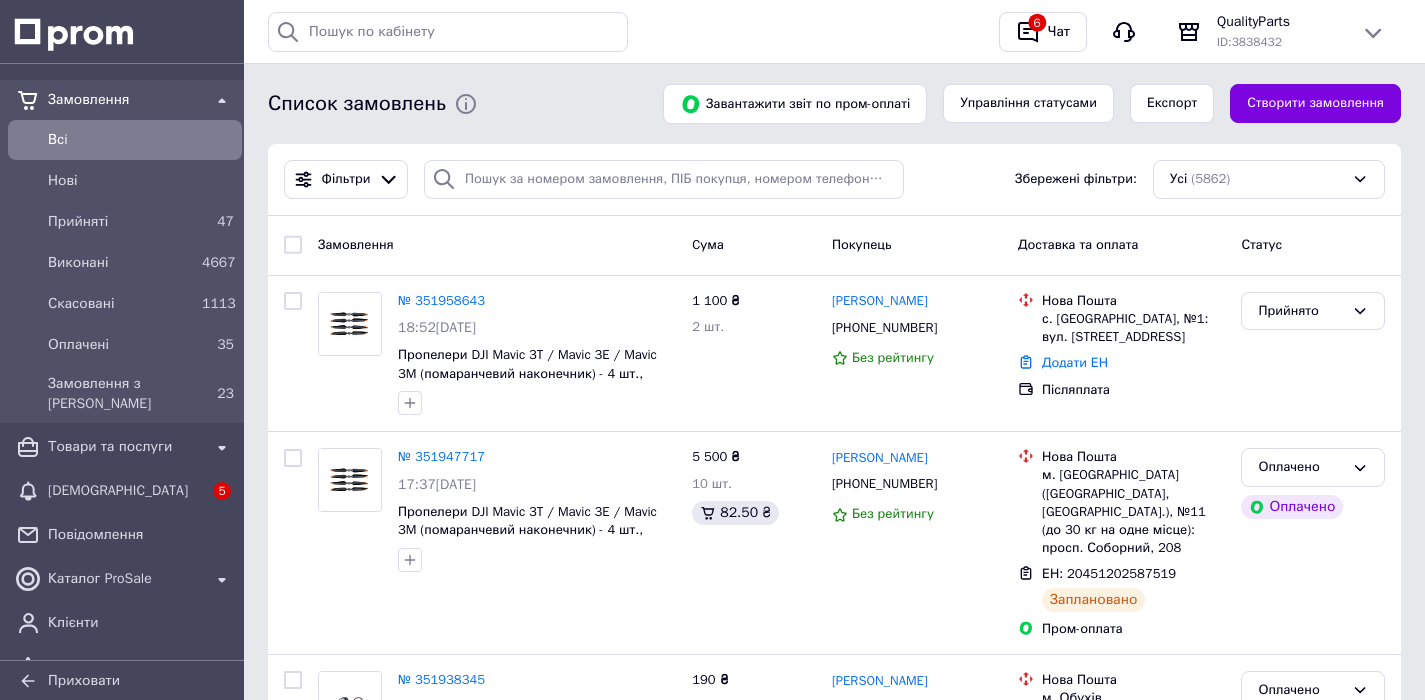 scroll, scrollTop: 0, scrollLeft: 0, axis: both 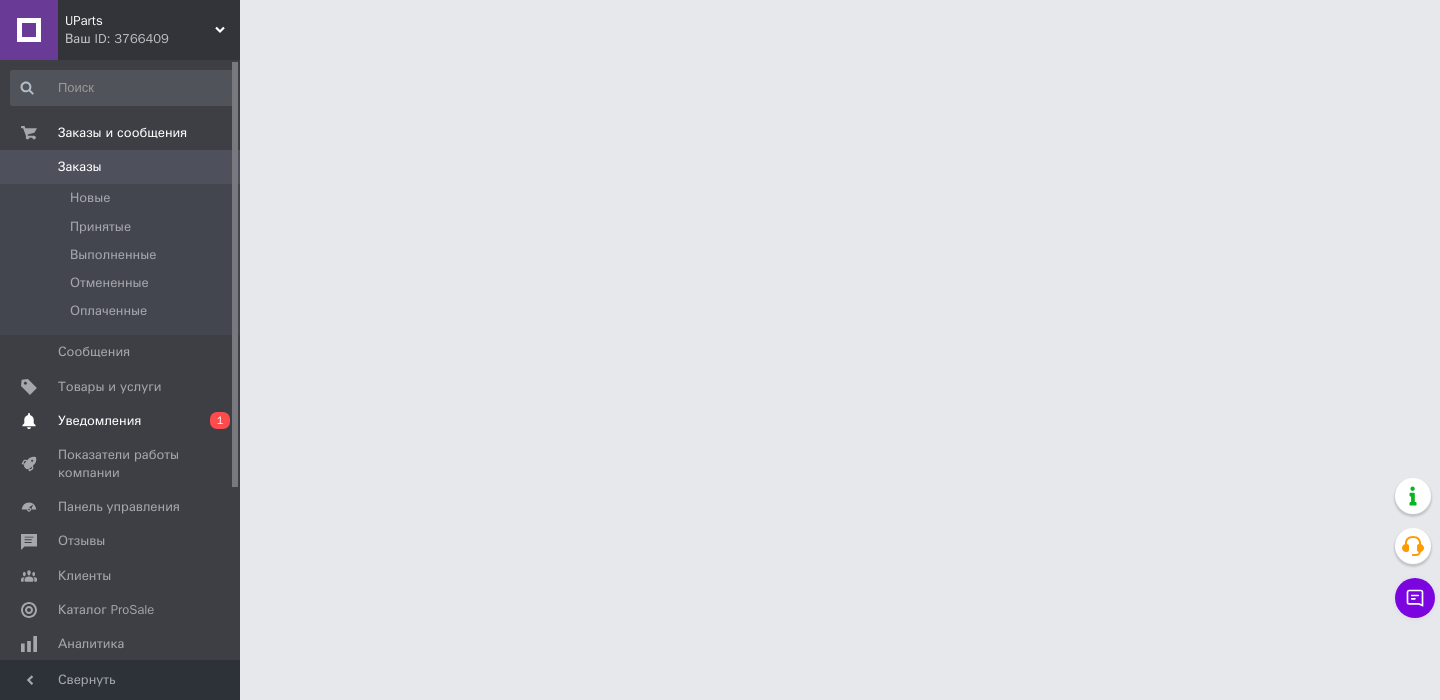 click on "Уведомления" at bounding box center [121, 421] 